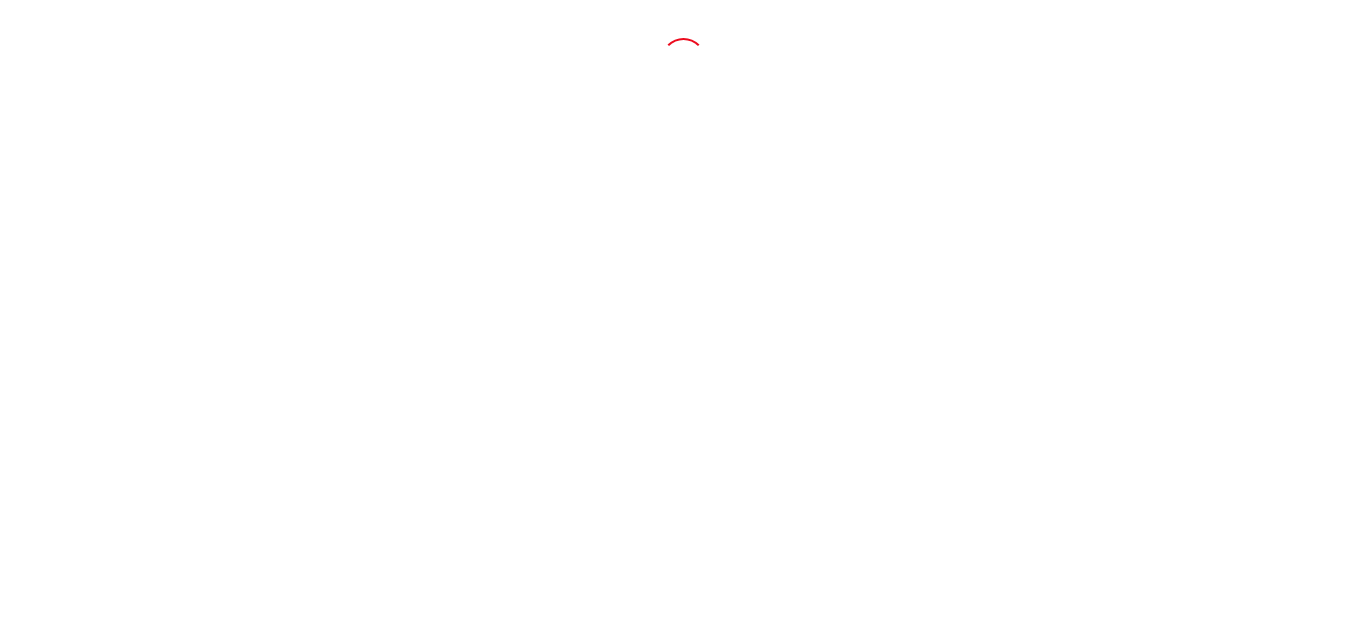 scroll, scrollTop: 0, scrollLeft: 0, axis: both 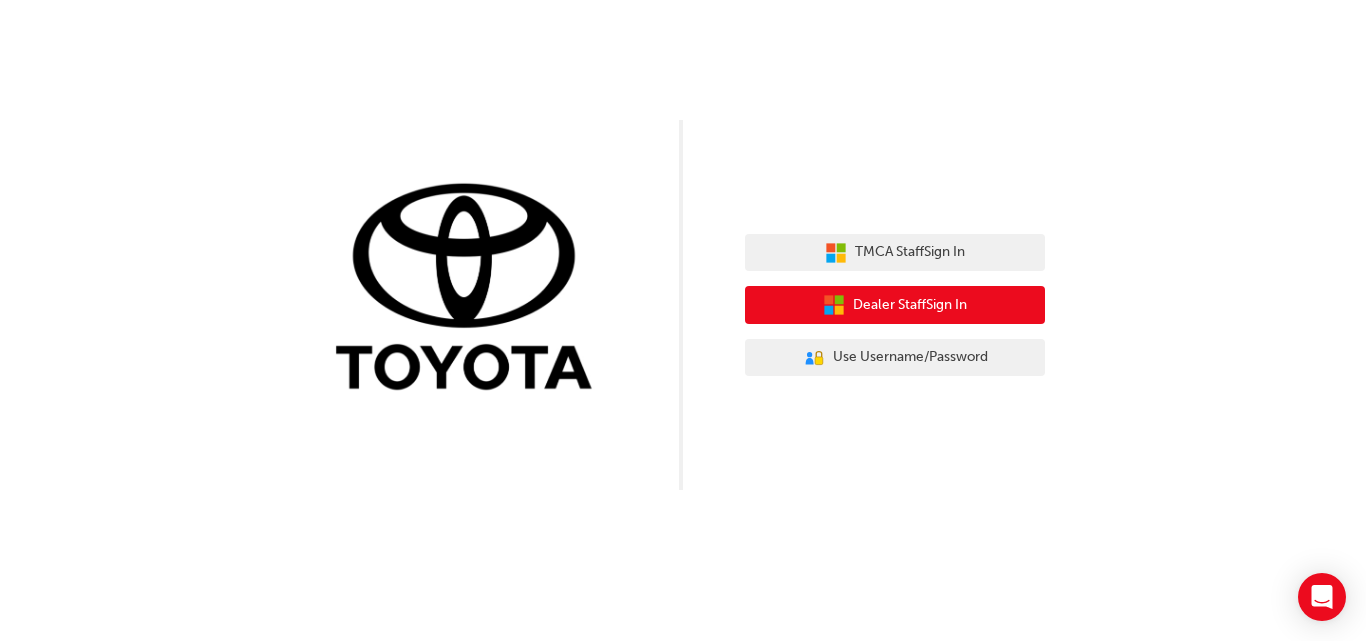 click on "Dealer Staff  Sign In" at bounding box center (910, 305) 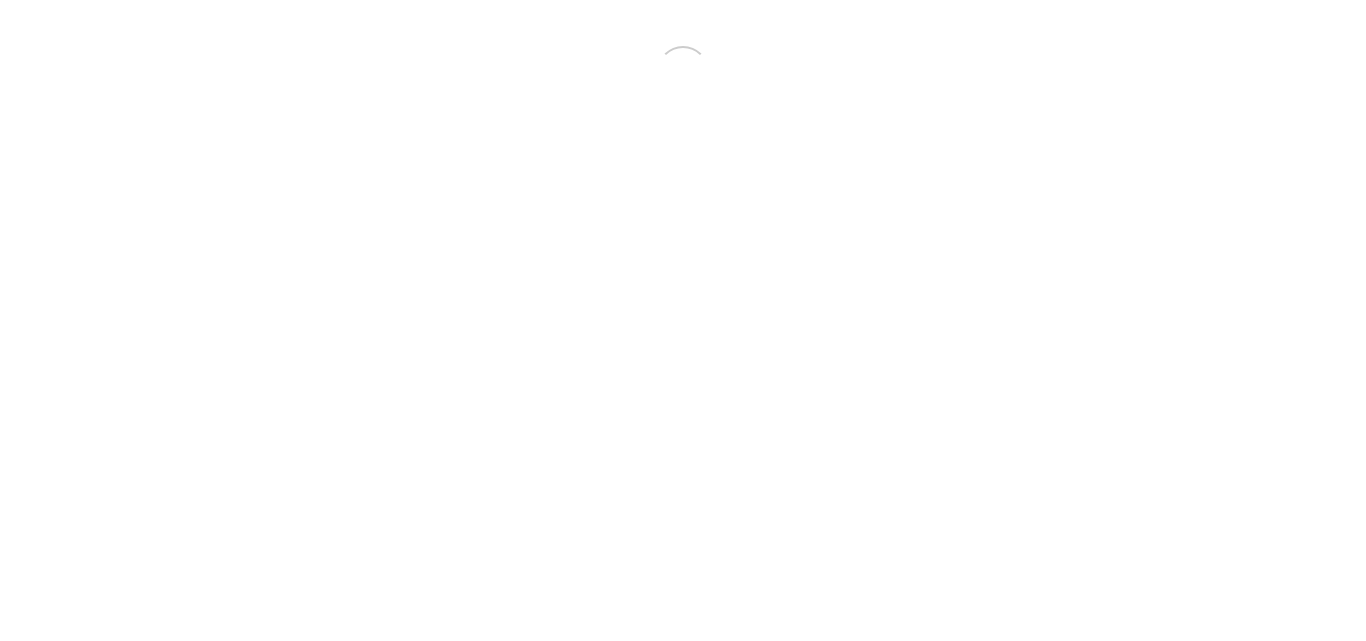 scroll, scrollTop: 0, scrollLeft: 0, axis: both 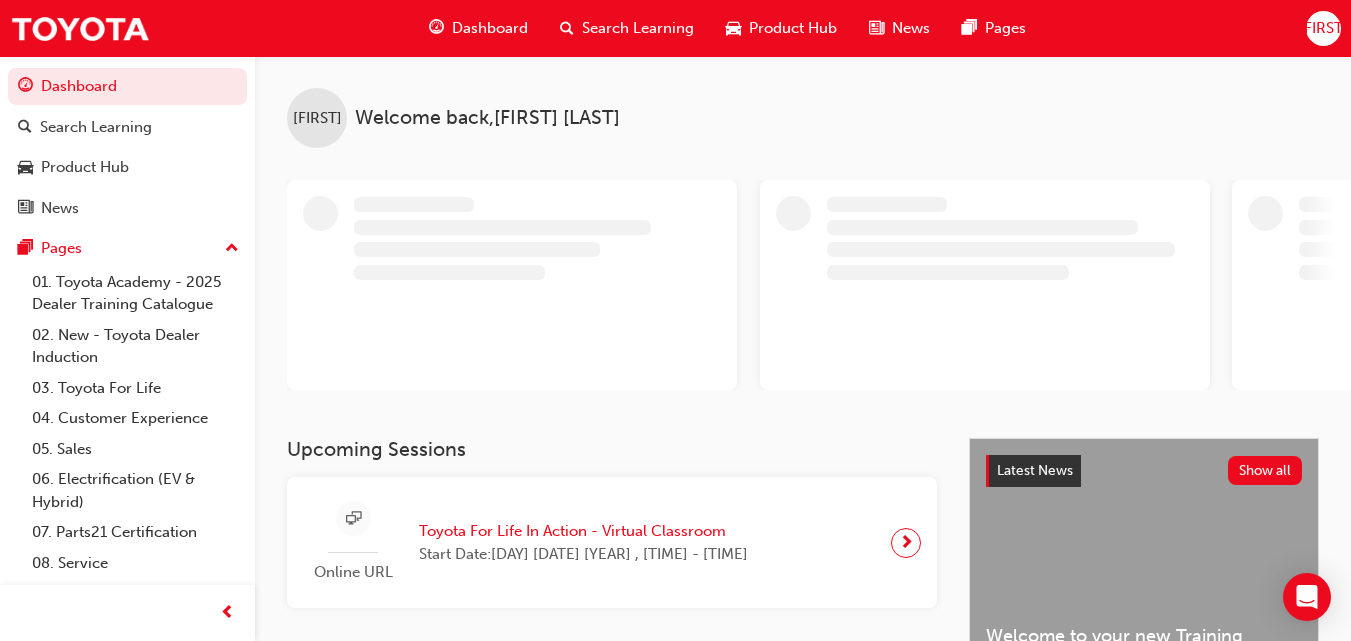 click on "Dashboard" at bounding box center [490, 28] 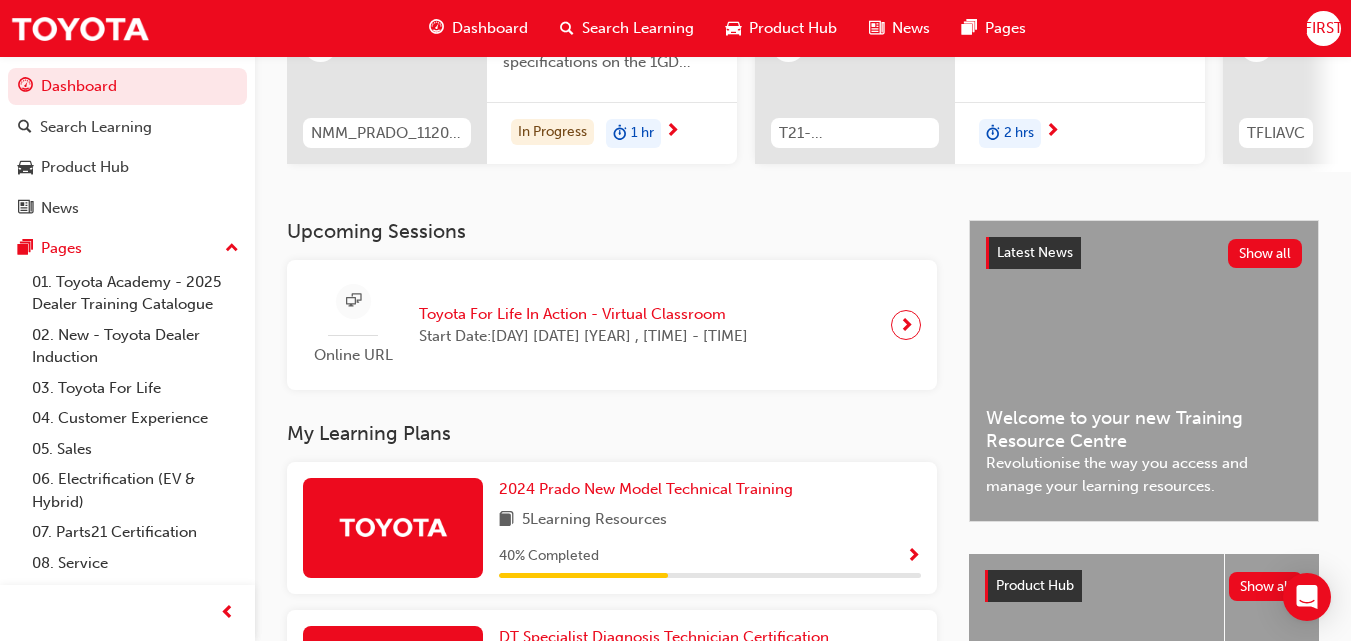 scroll, scrollTop: 294, scrollLeft: 0, axis: vertical 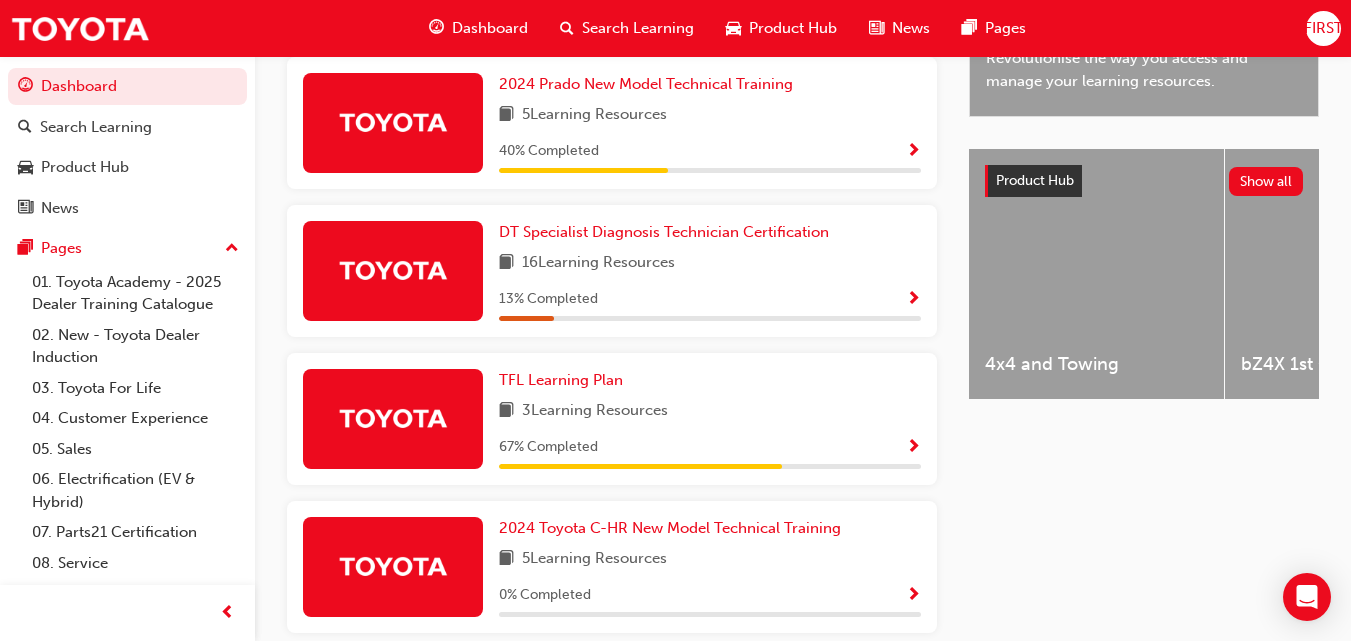 click at bounding box center (913, 300) 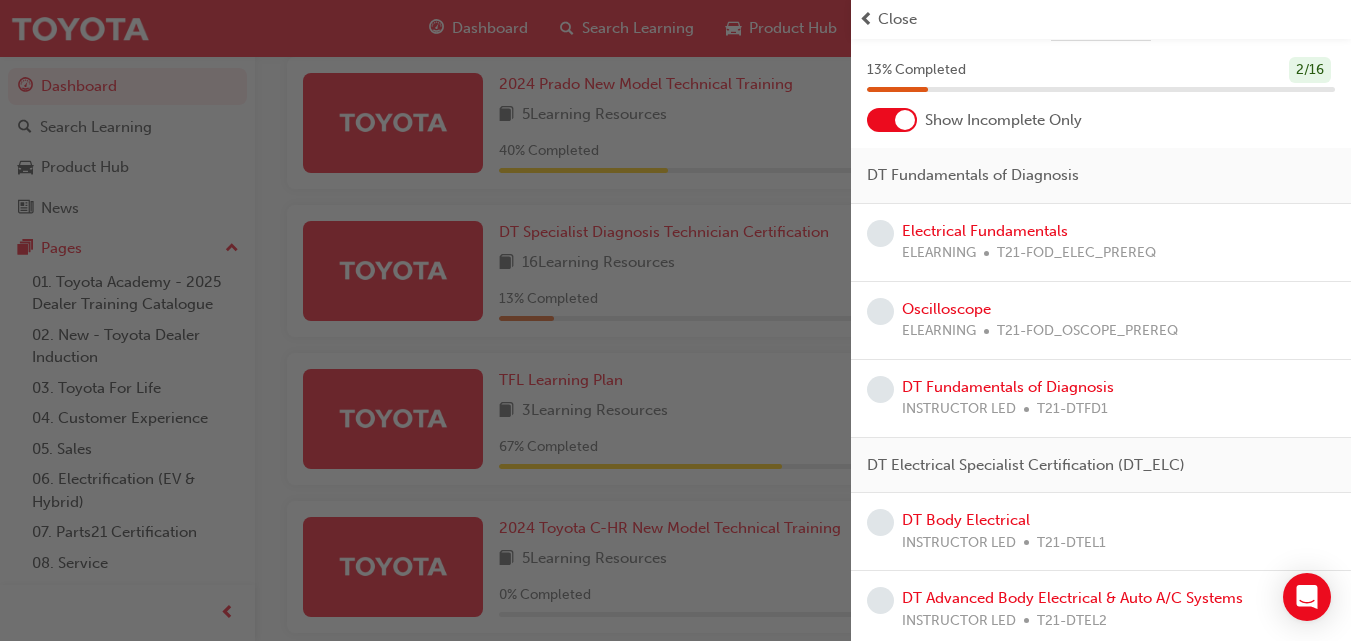 scroll, scrollTop: 0, scrollLeft: 0, axis: both 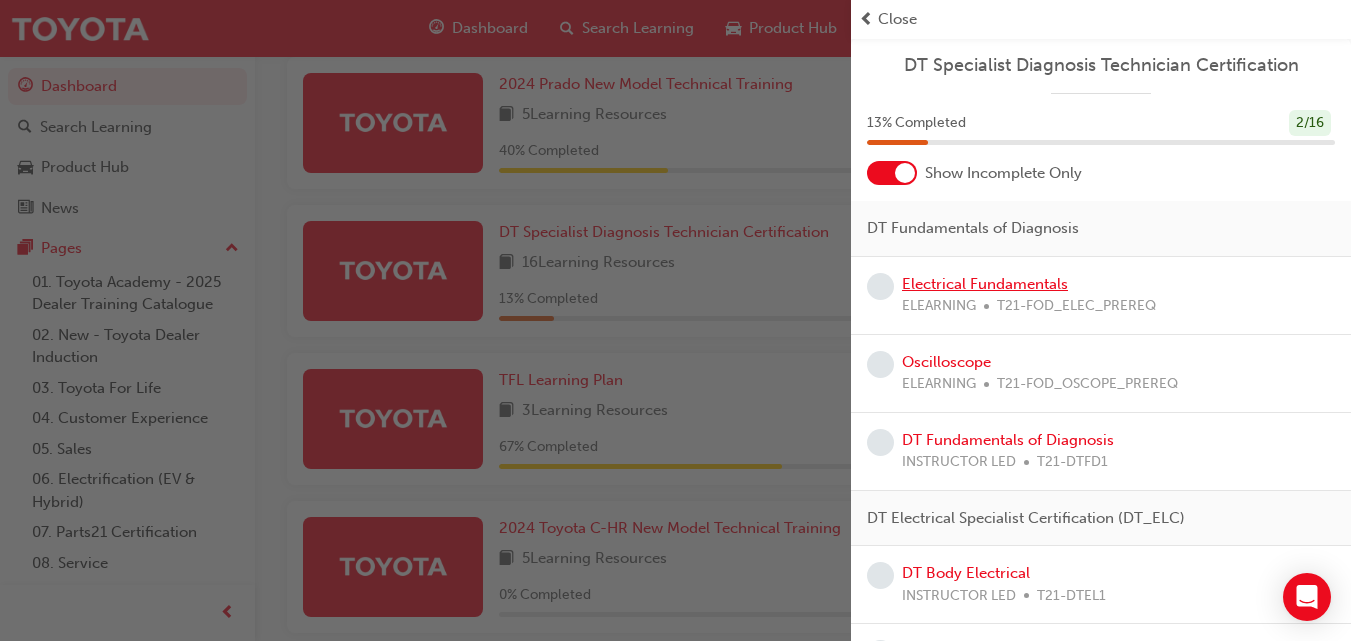click on "Electrical Fundamentals" at bounding box center [985, 284] 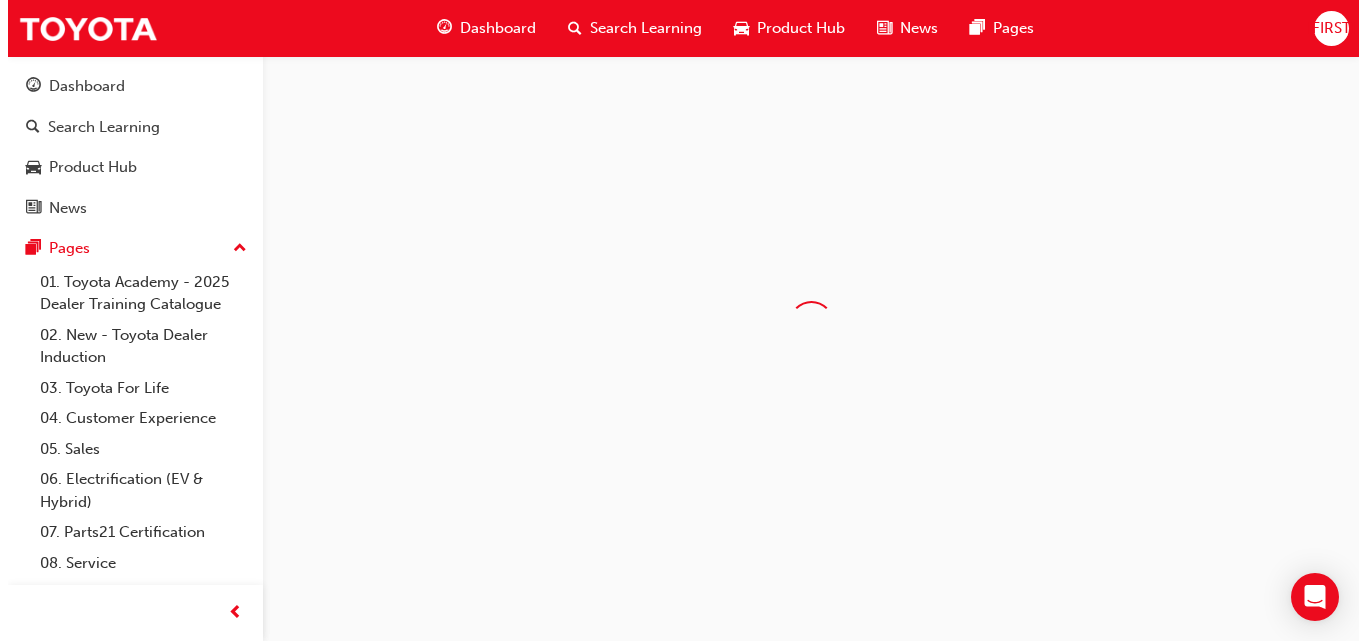scroll, scrollTop: 0, scrollLeft: 0, axis: both 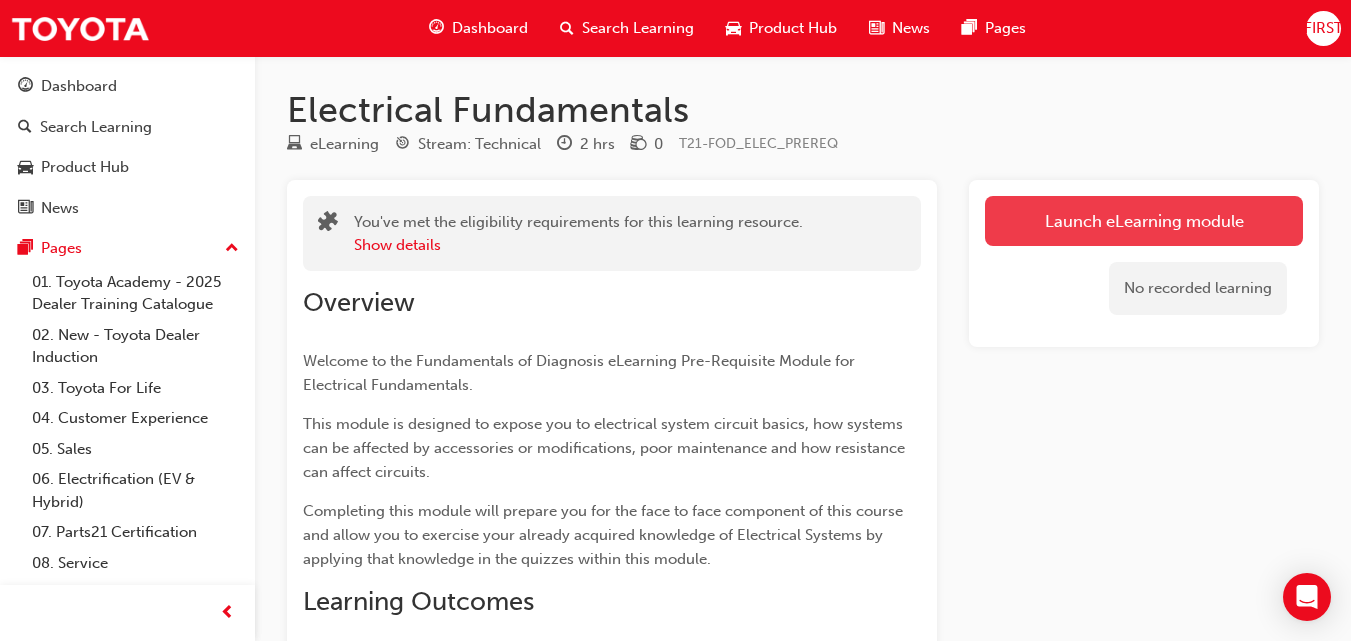 click on "Launch eLearning module" at bounding box center [1144, 221] 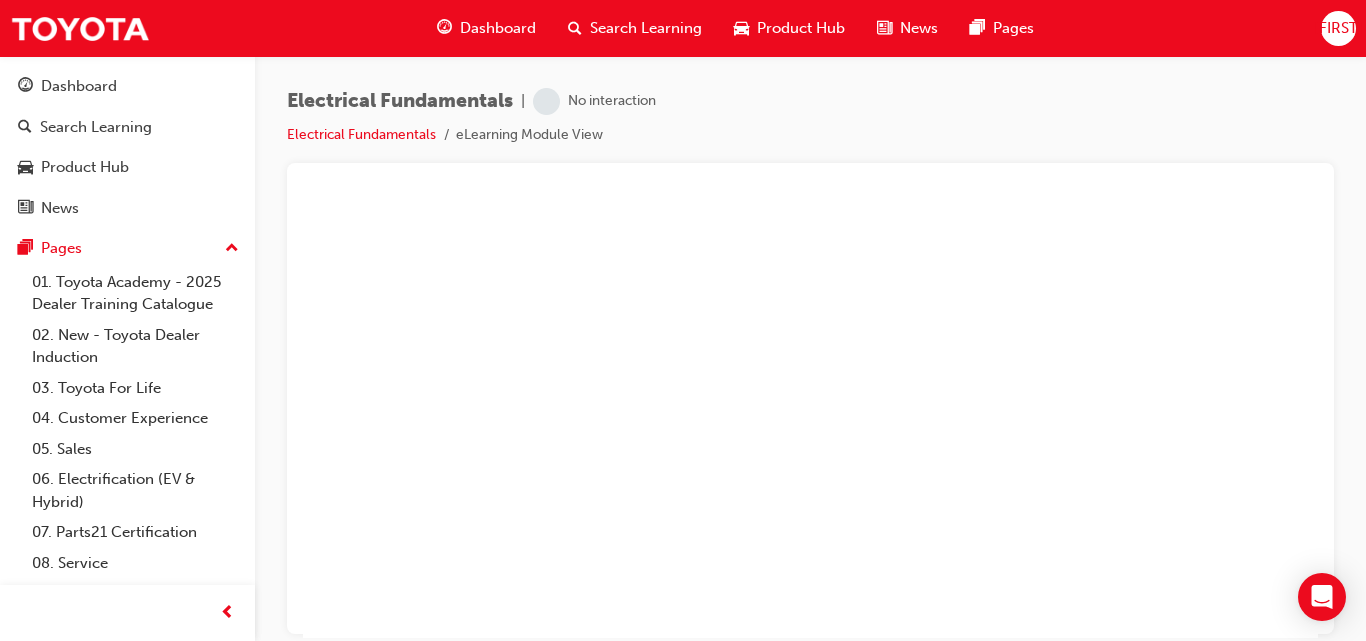 scroll, scrollTop: 0, scrollLeft: 0, axis: both 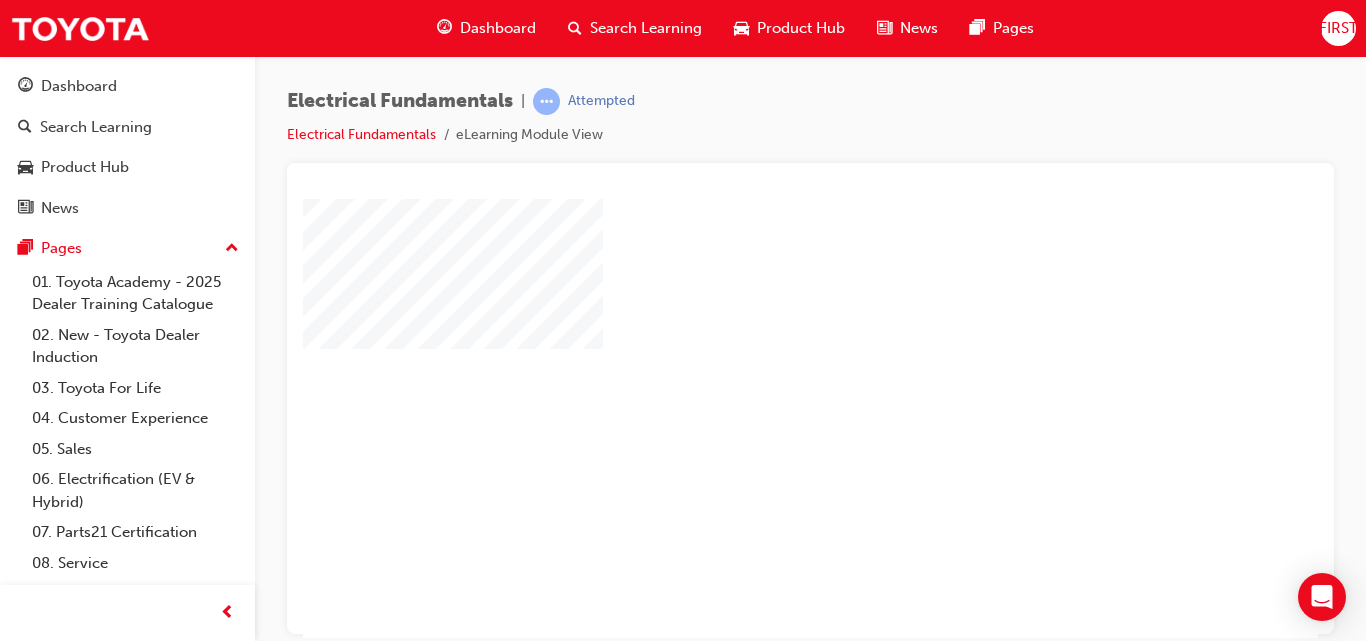 drag, startPoint x: 1311, startPoint y: 341, endPoint x: 1576, endPoint y: 341, distance: 265 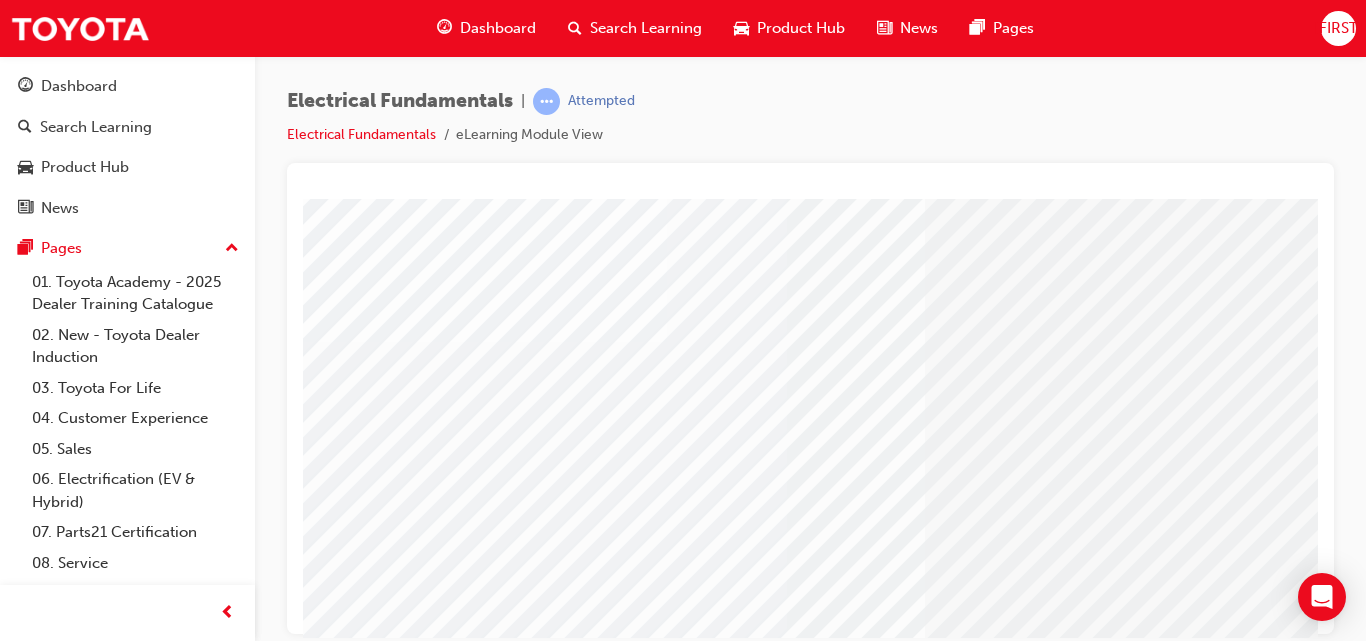 scroll, scrollTop: 326, scrollLeft: 0, axis: vertical 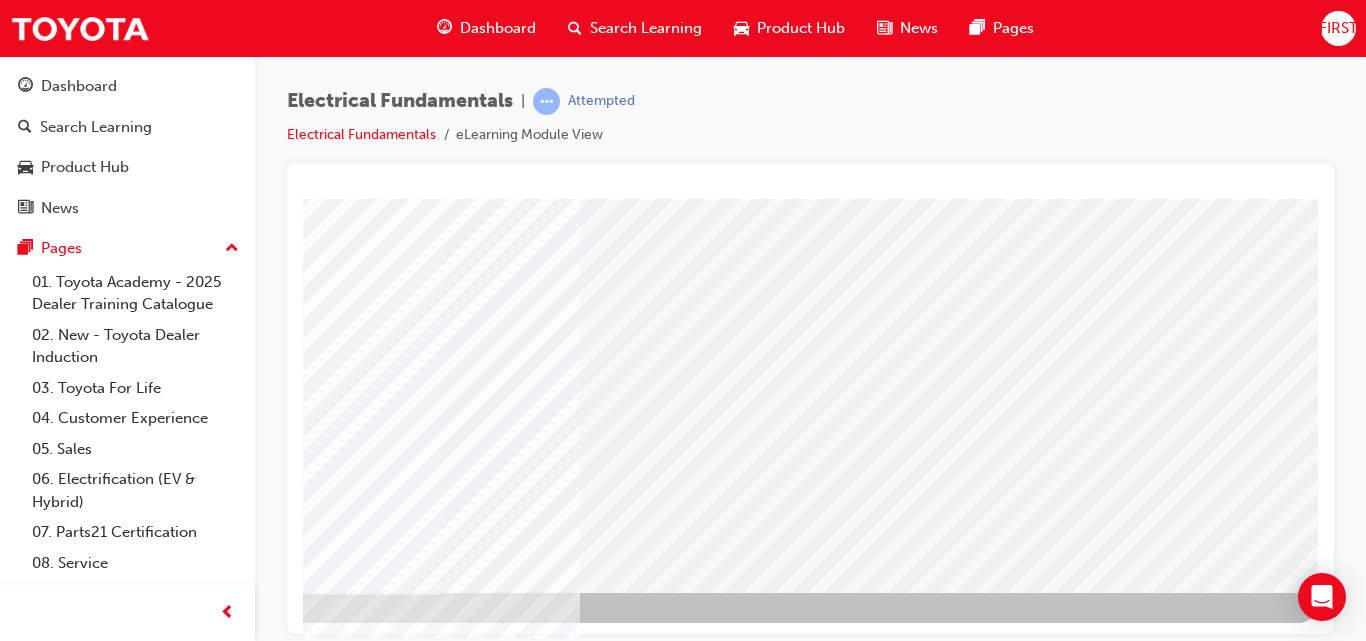 click at bounding box center [21, 2420] 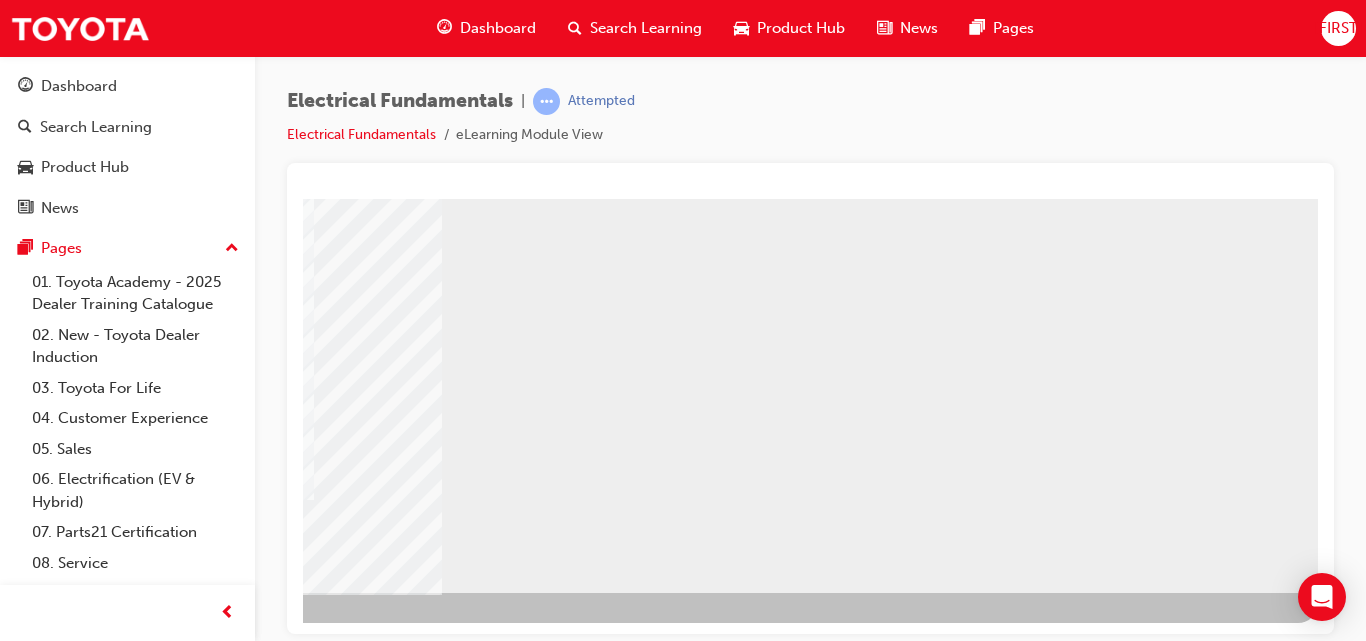 scroll, scrollTop: 0, scrollLeft: 0, axis: both 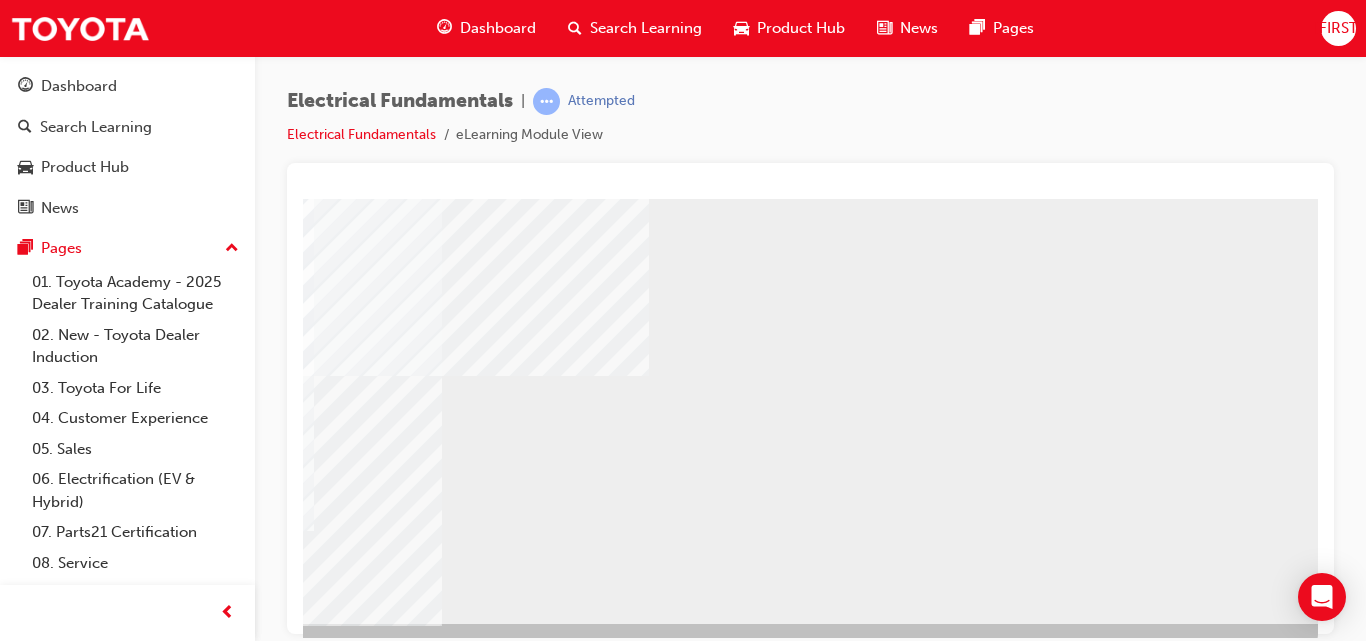 click at bounding box center (21, 677) 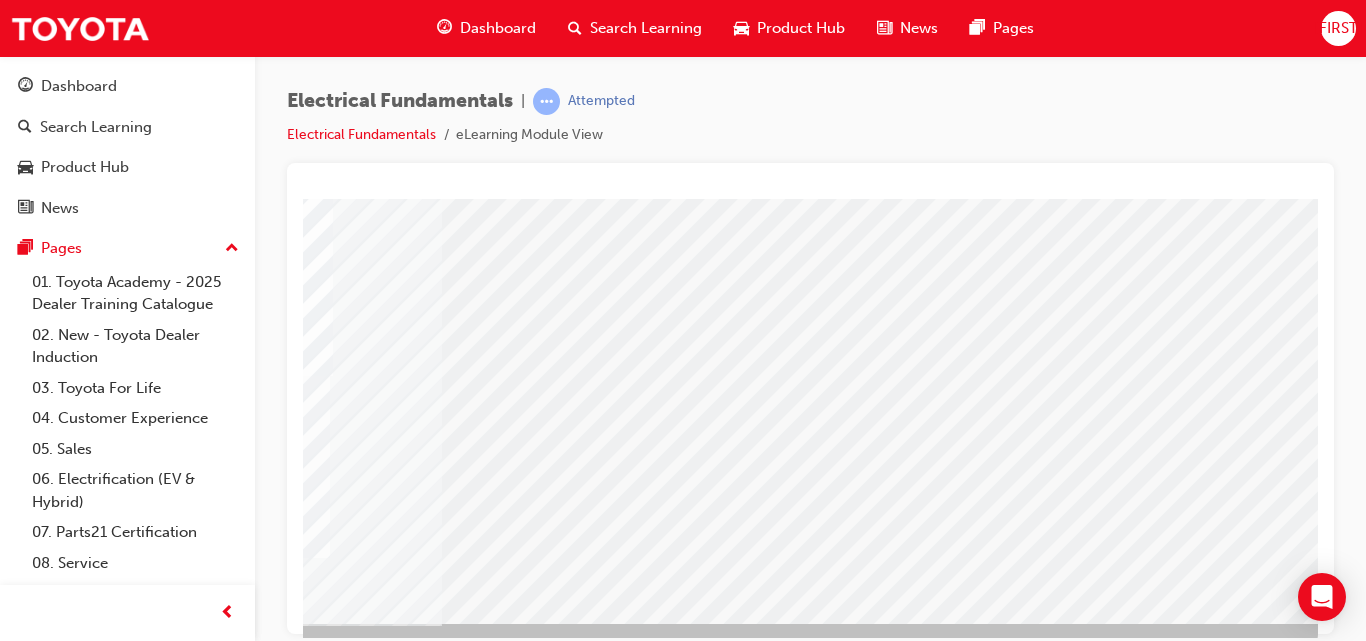 scroll, scrollTop: 0, scrollLeft: 0, axis: both 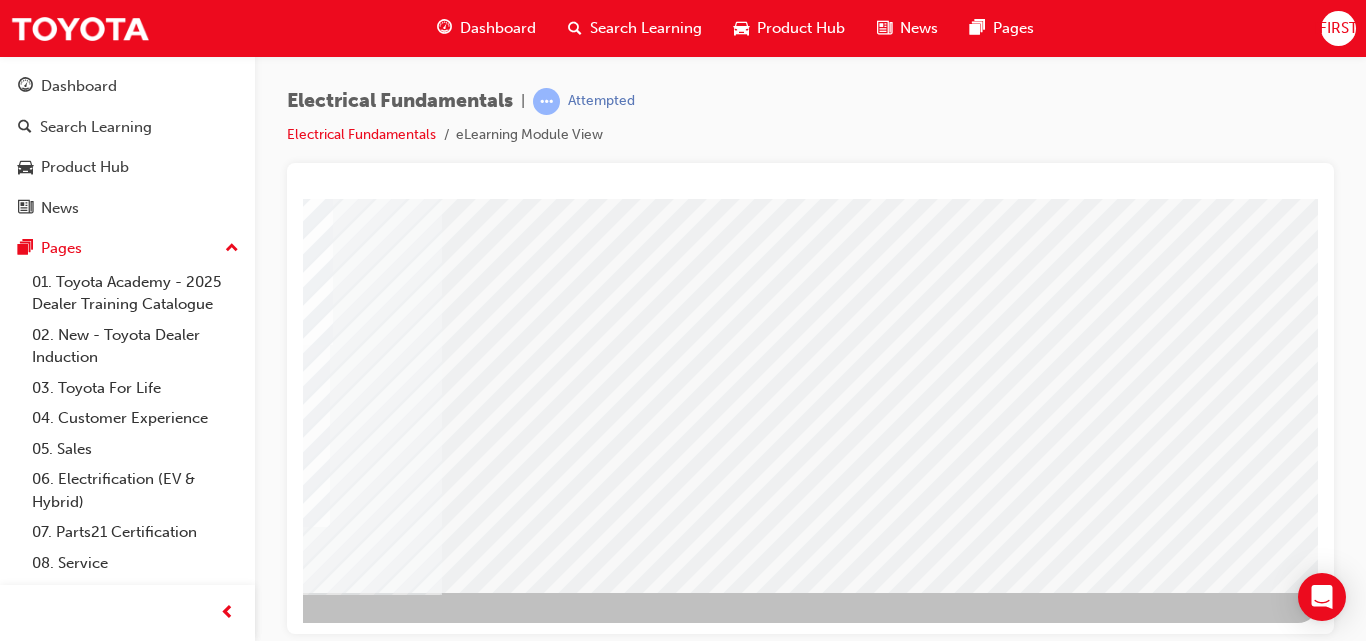 click at bounding box center (21, 2720) 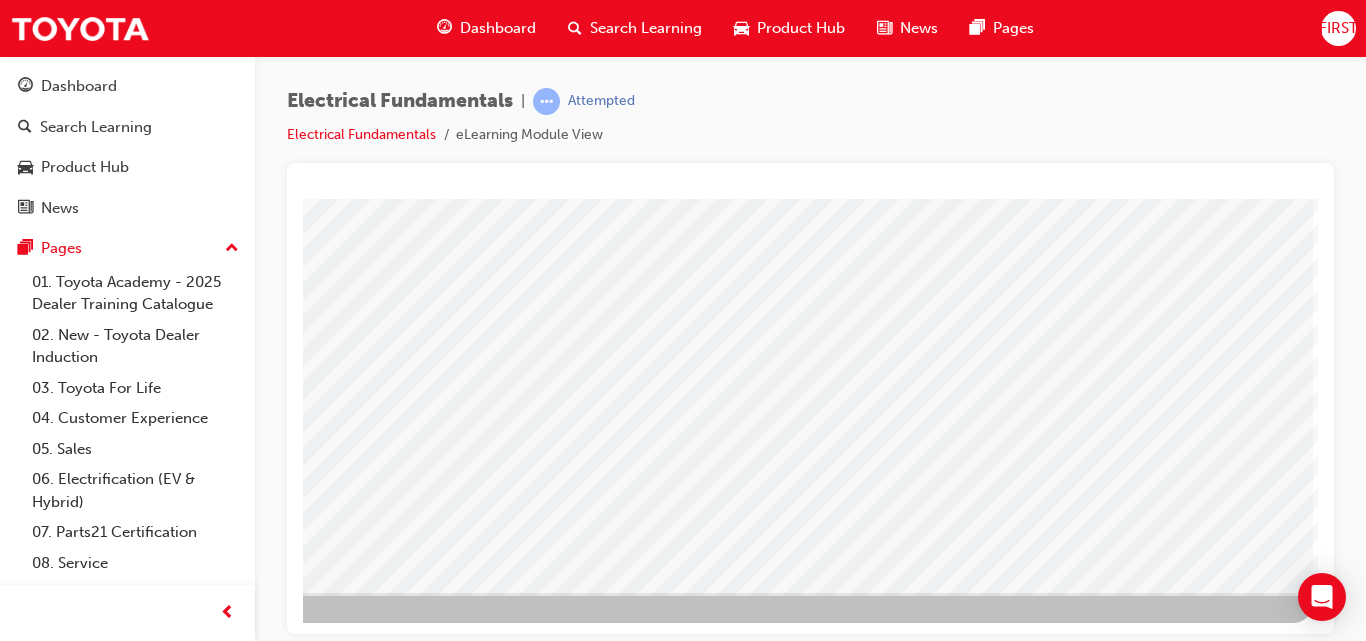 scroll, scrollTop: 0, scrollLeft: 0, axis: both 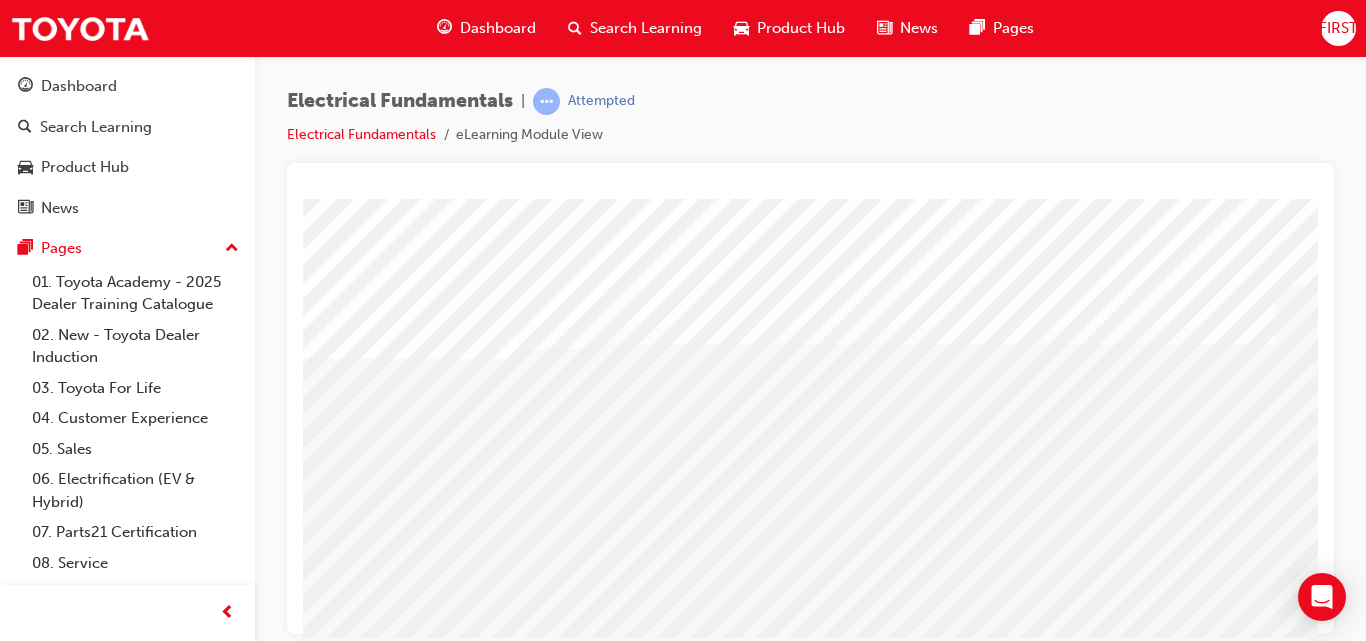 click at bounding box center [403, 1879] 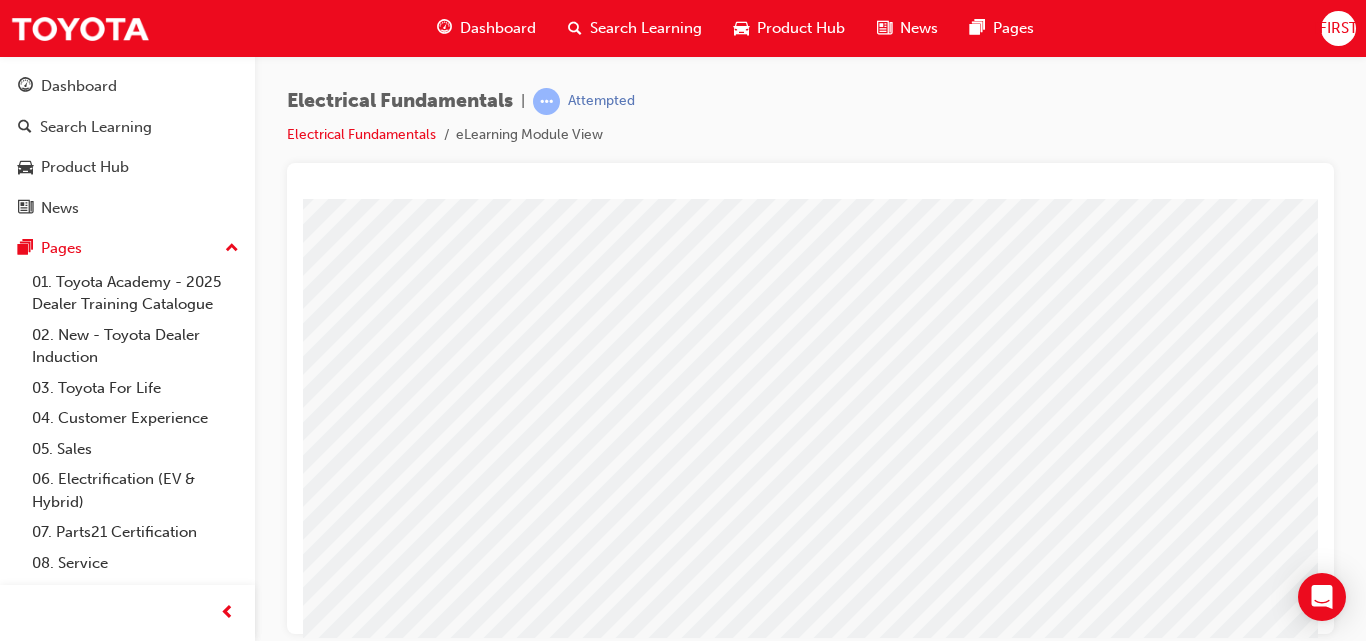 scroll, scrollTop: 262, scrollLeft: 0, axis: vertical 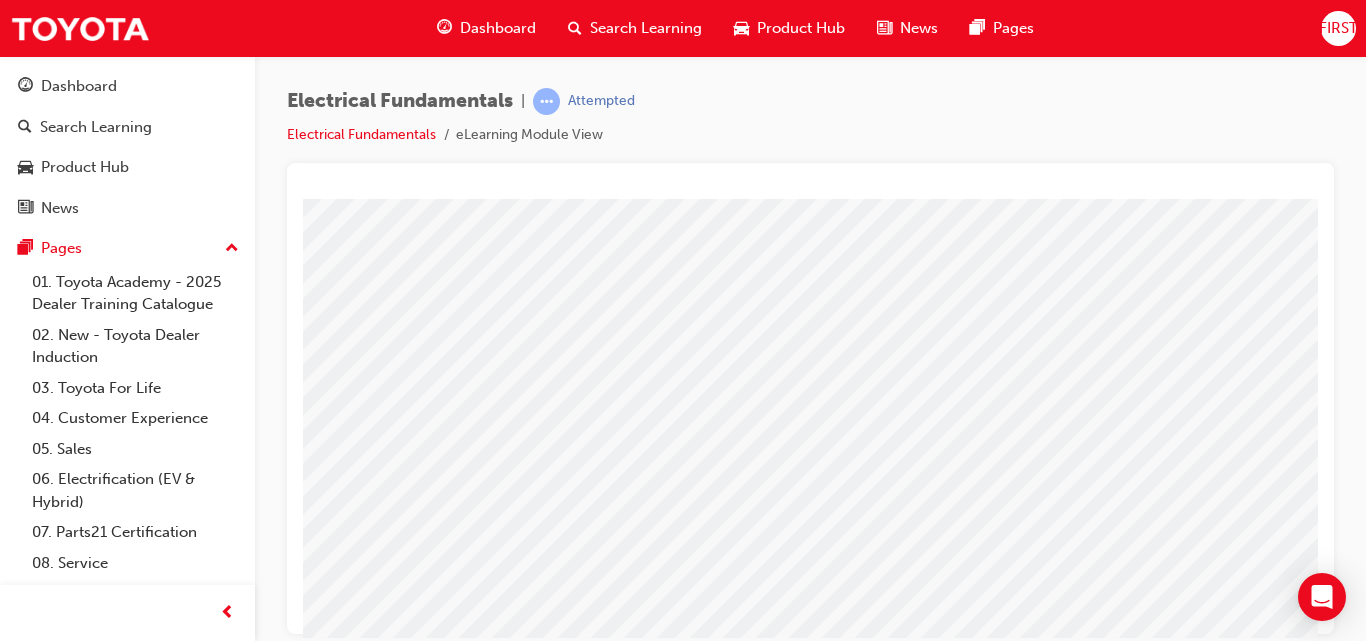 click at bounding box center [203, 2241] 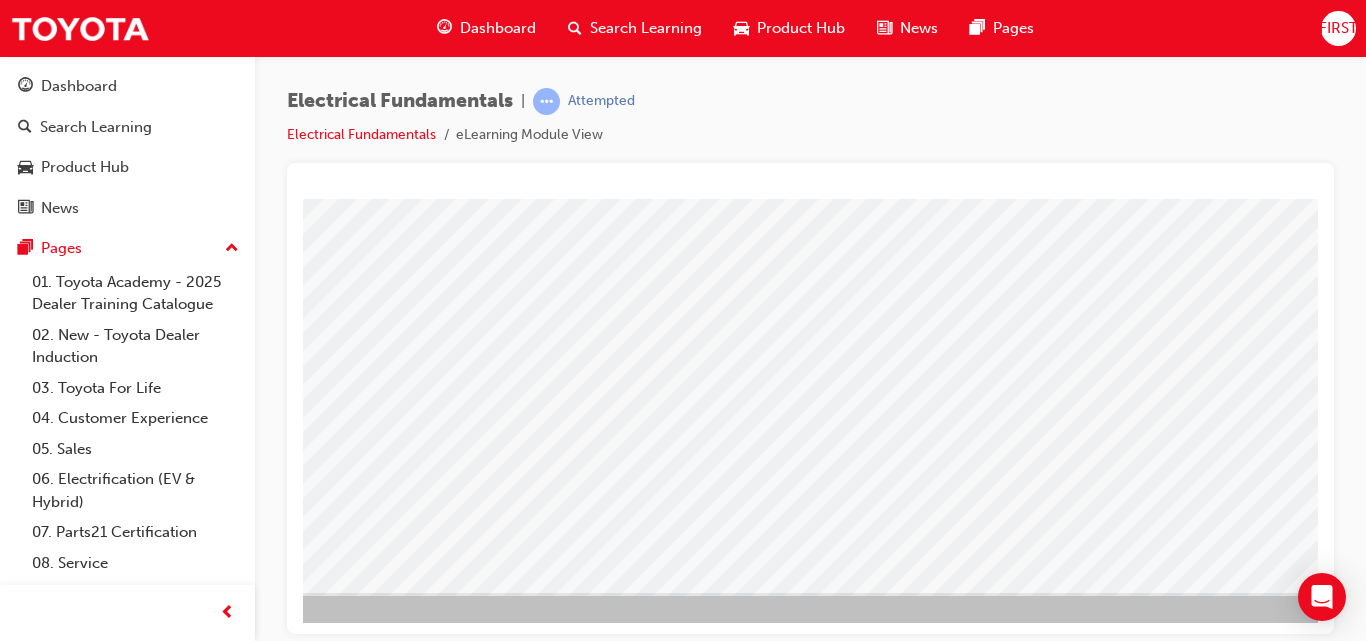 click at bounding box center [166, 2972] 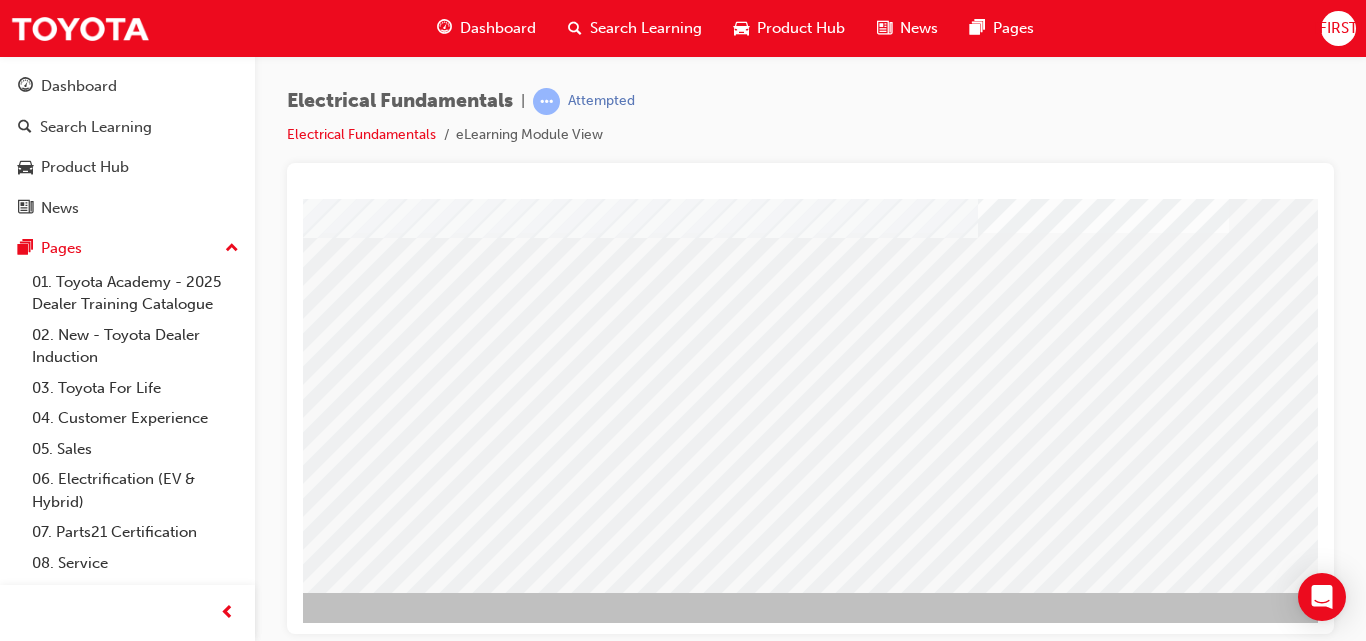 scroll, scrollTop: 0, scrollLeft: 0, axis: both 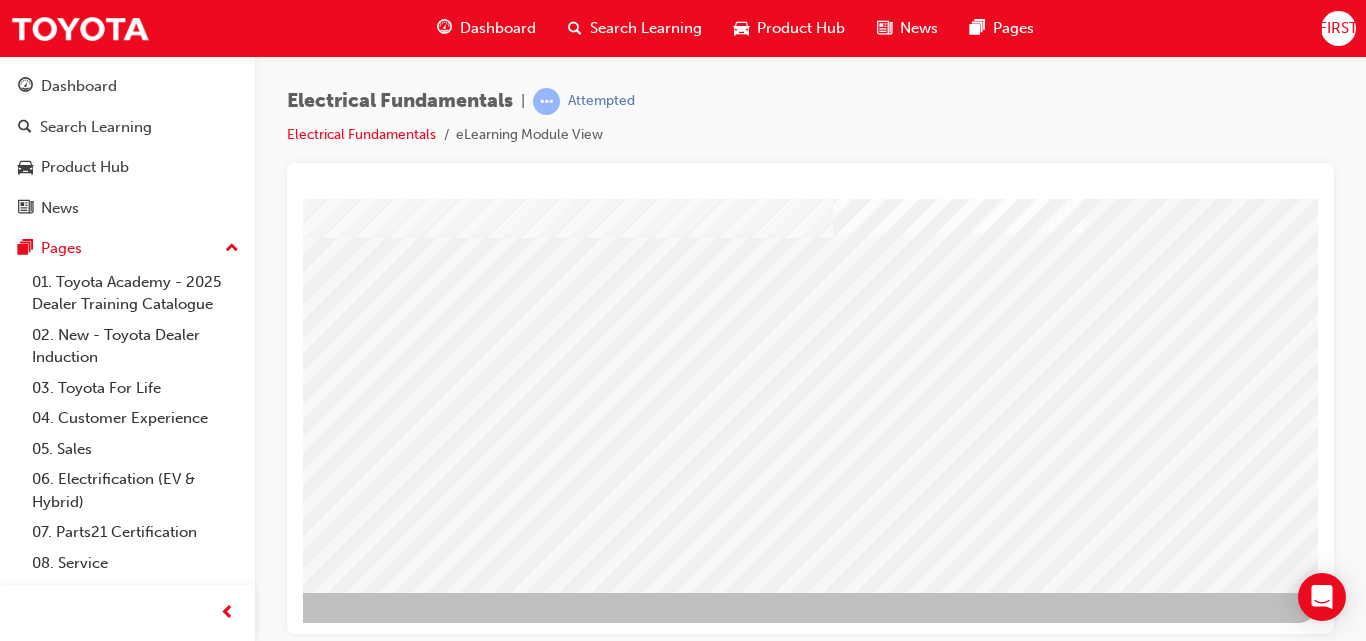 click at bounding box center [21, 1529] 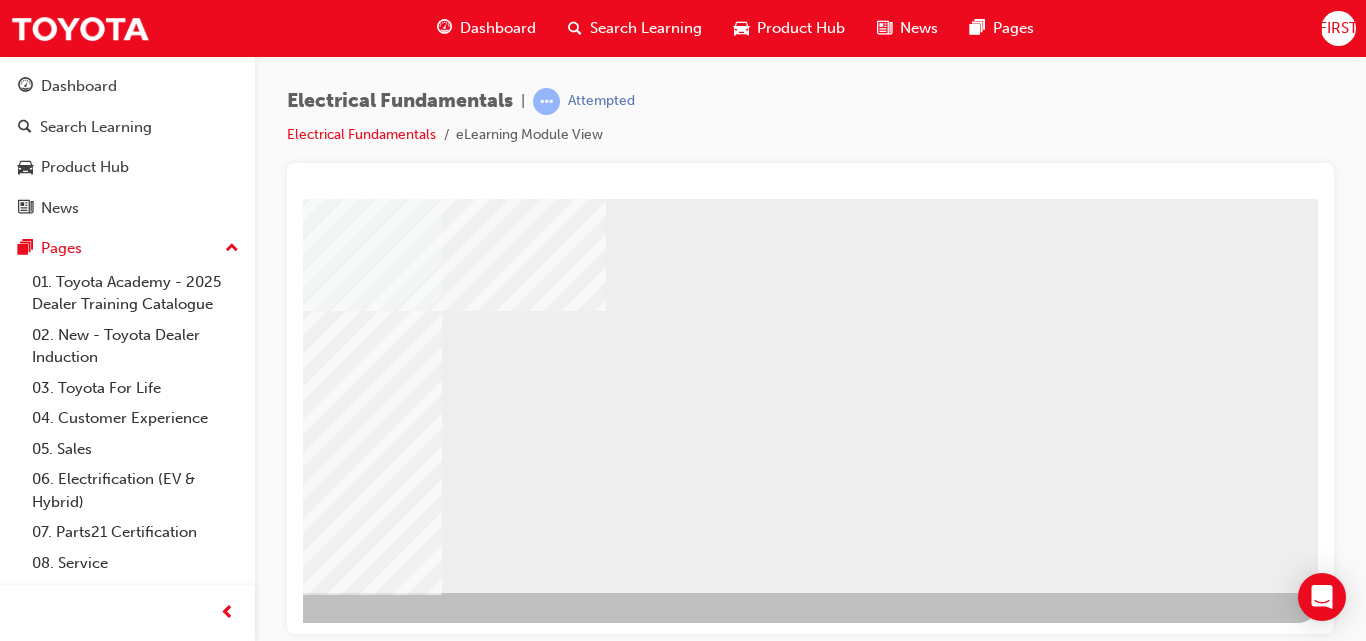 scroll, scrollTop: 0, scrollLeft: 0, axis: both 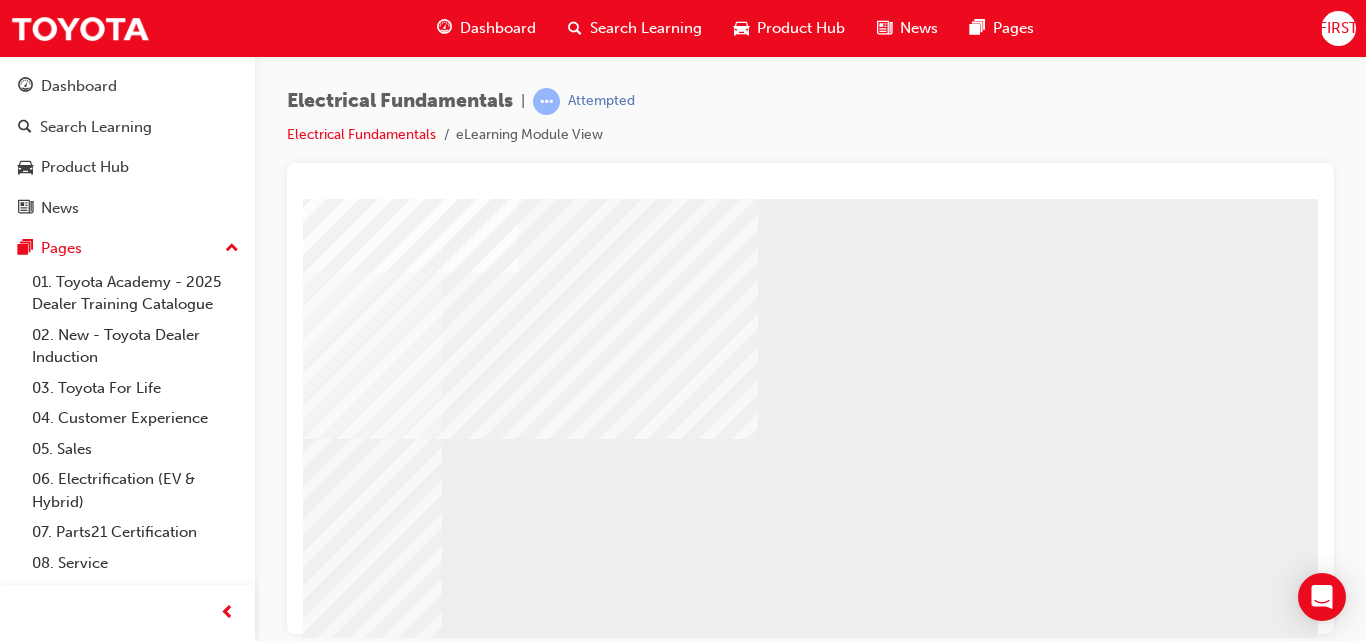 click at bounding box center (358, 1455) 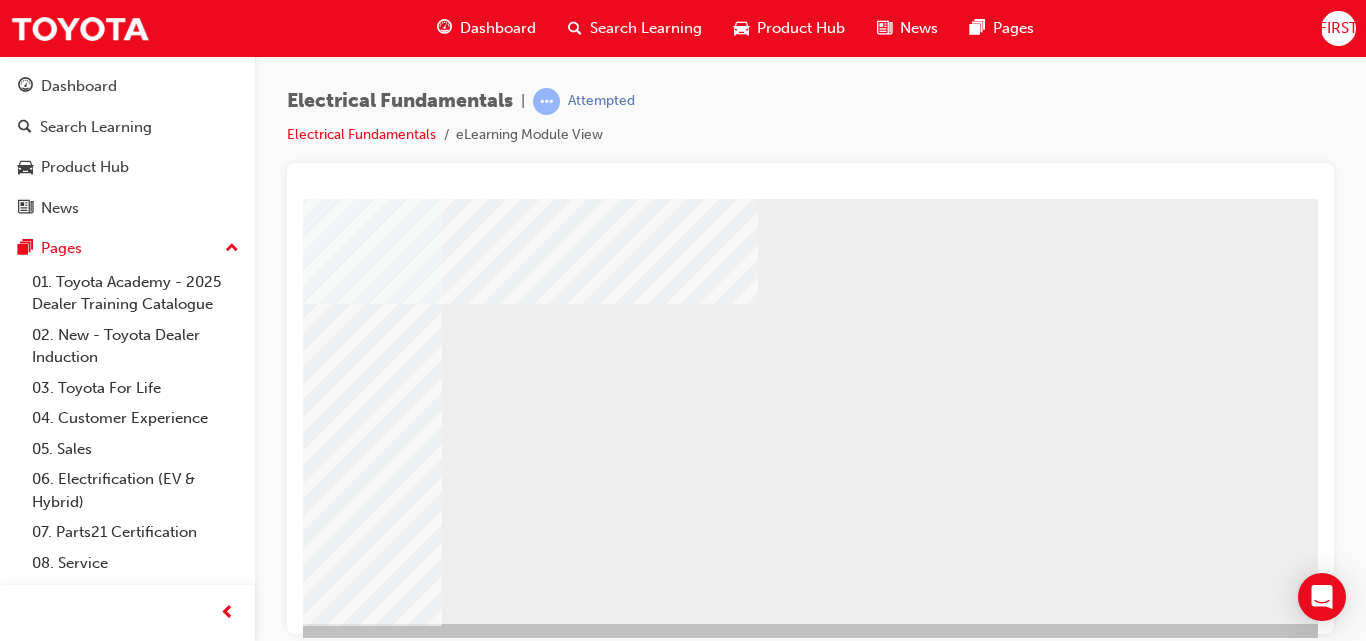 scroll, scrollTop: 326, scrollLeft: 360, axis: both 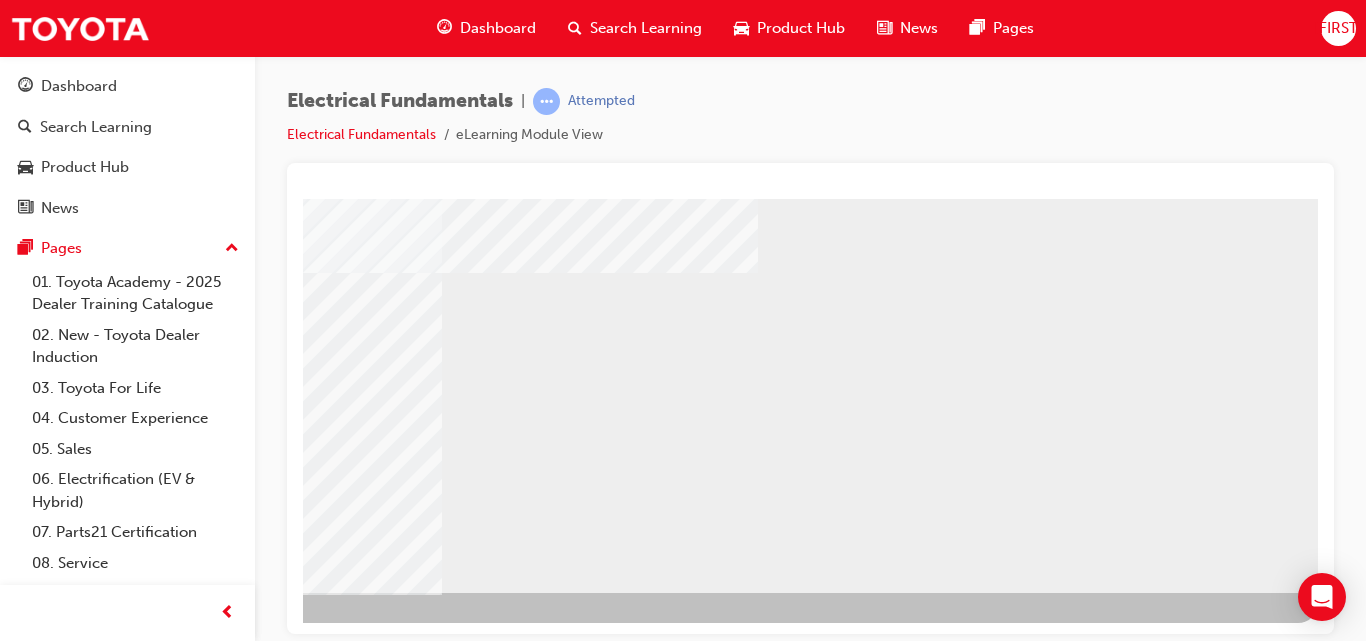click at bounding box center [21, 1071] 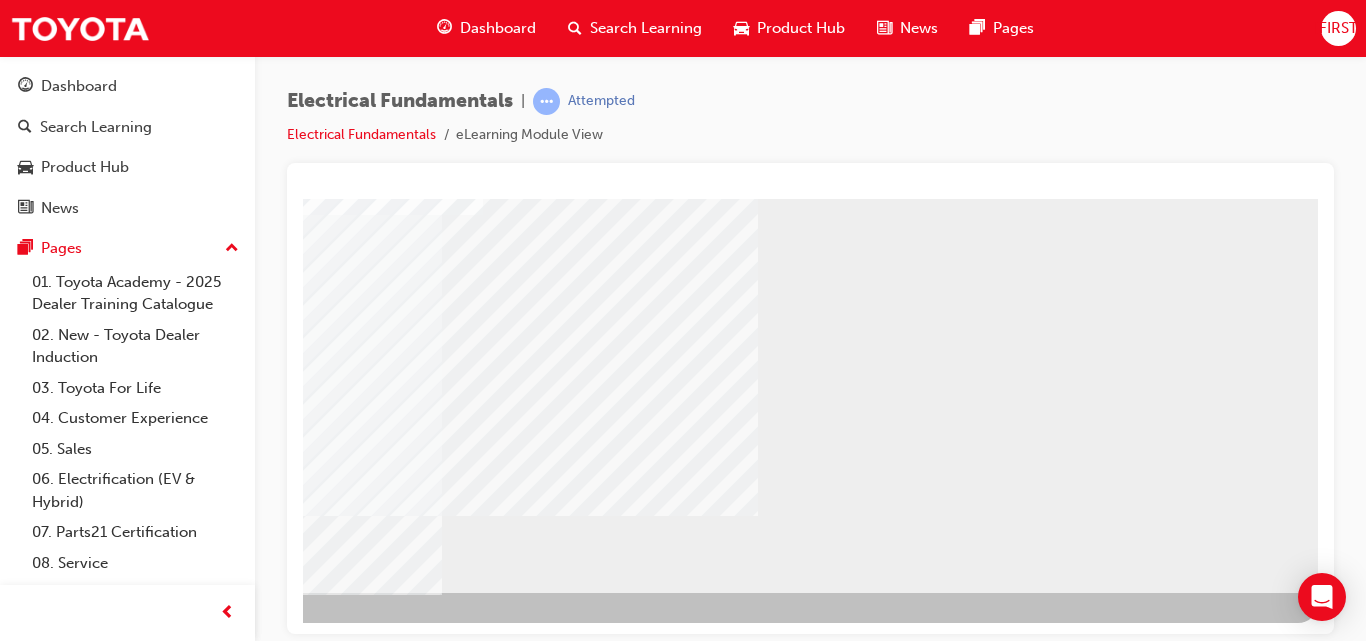 scroll, scrollTop: 0, scrollLeft: 0, axis: both 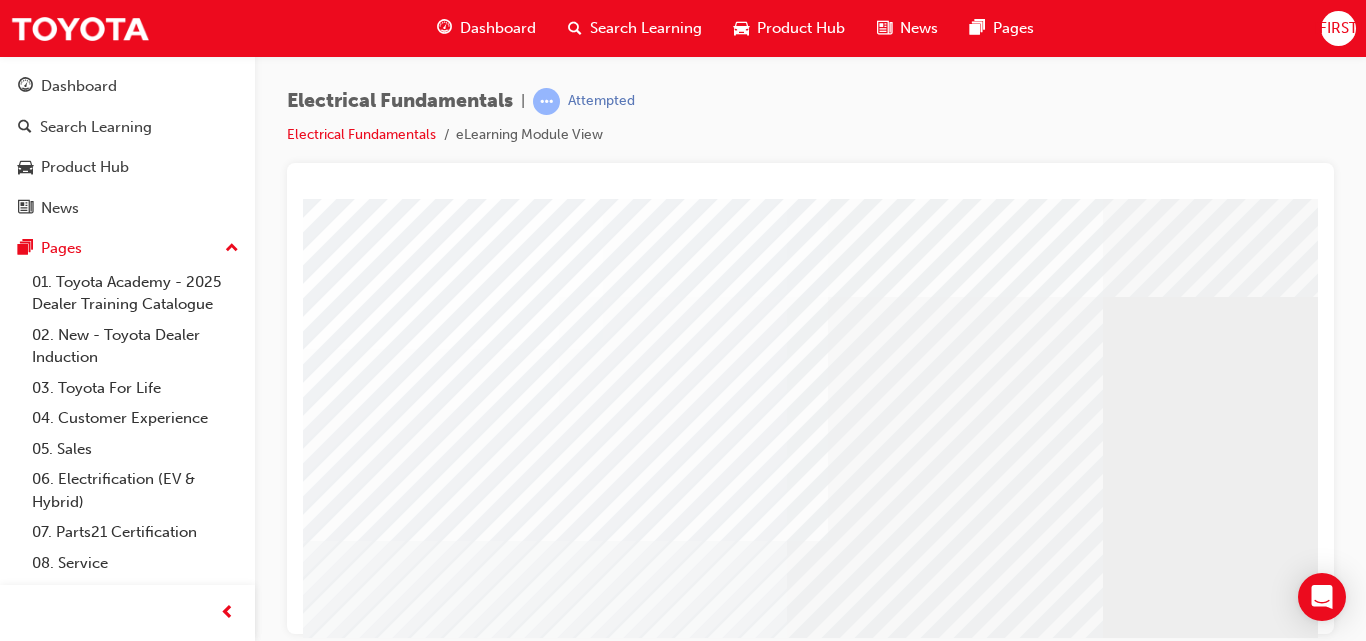 click at bounding box center (703, 1845) 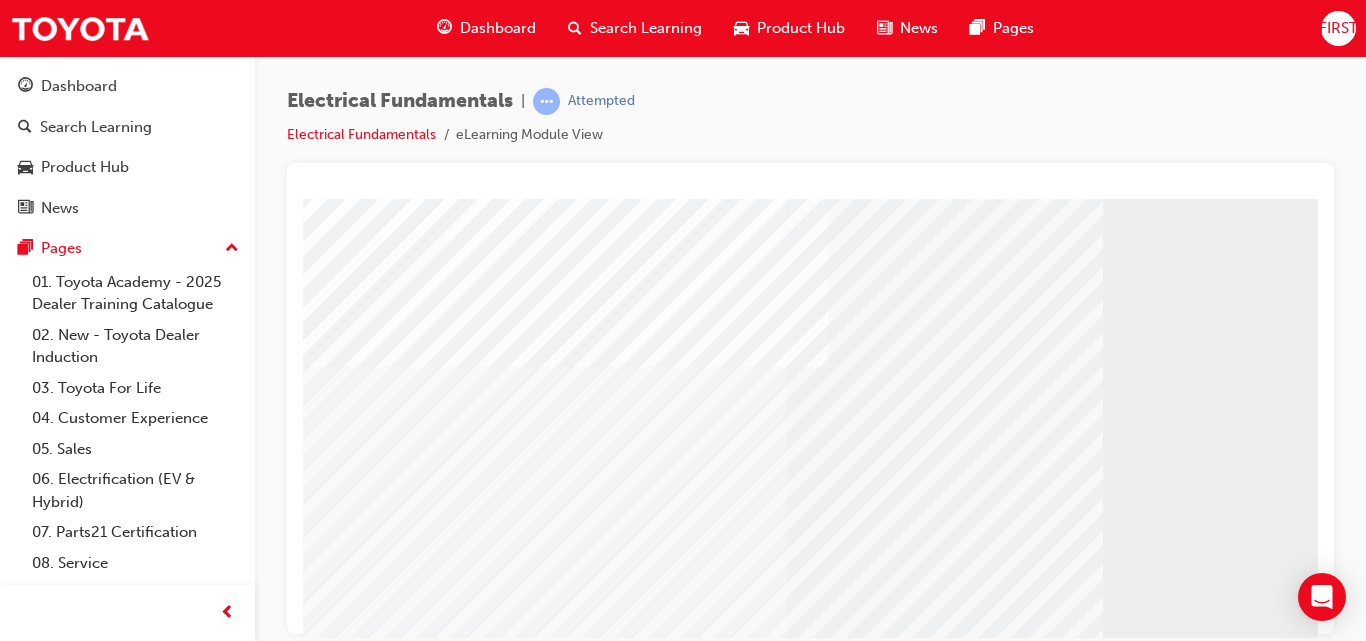 scroll, scrollTop: 176, scrollLeft: 0, axis: vertical 